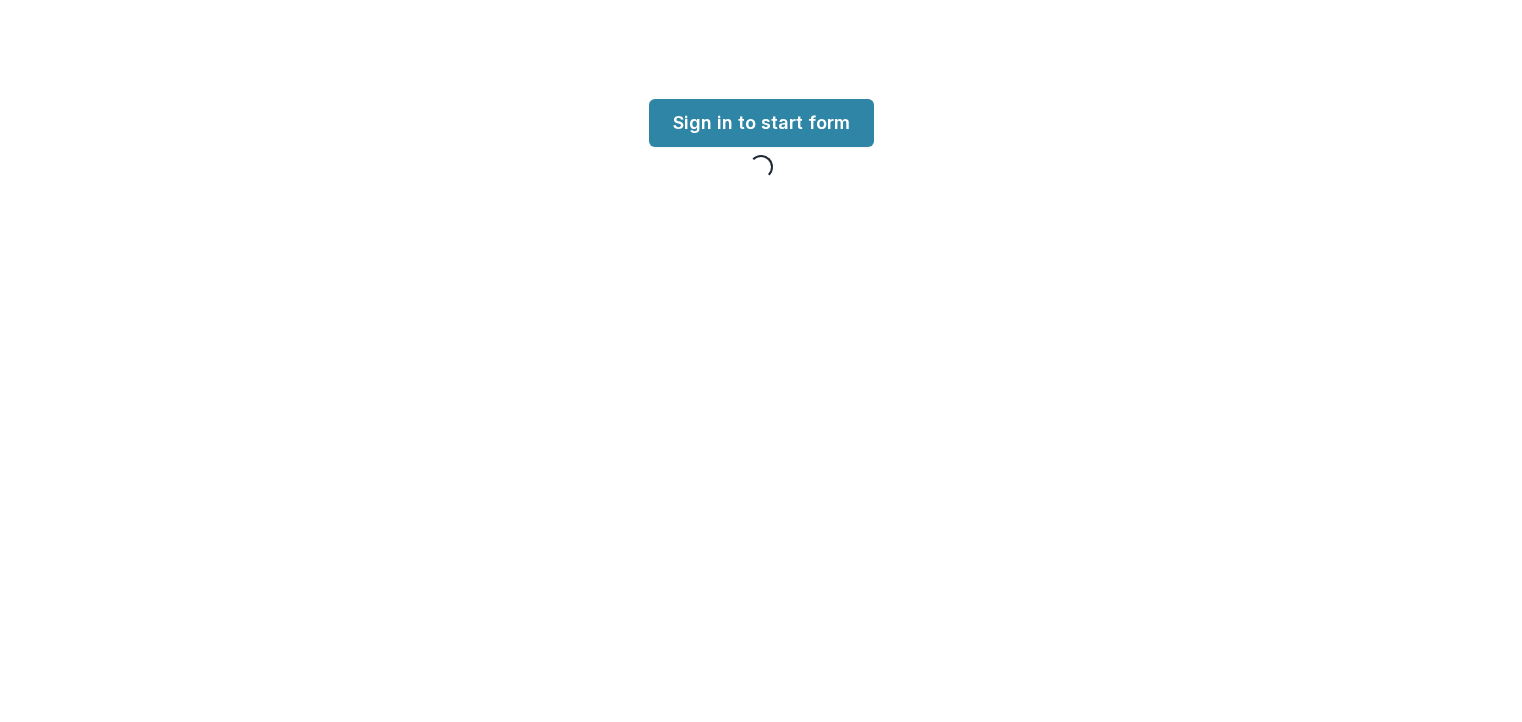 scroll, scrollTop: 0, scrollLeft: 0, axis: both 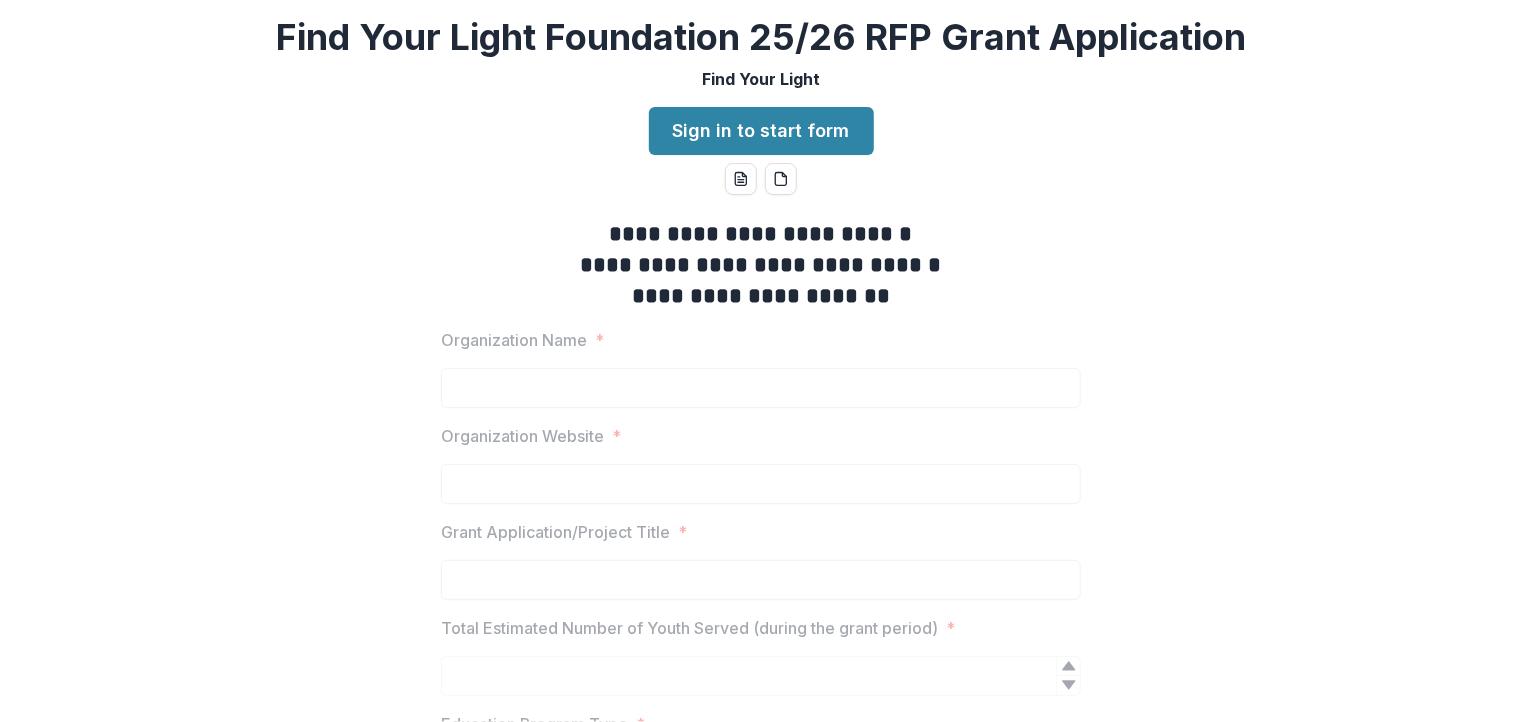 click on "Sign in to start form" at bounding box center [761, 131] 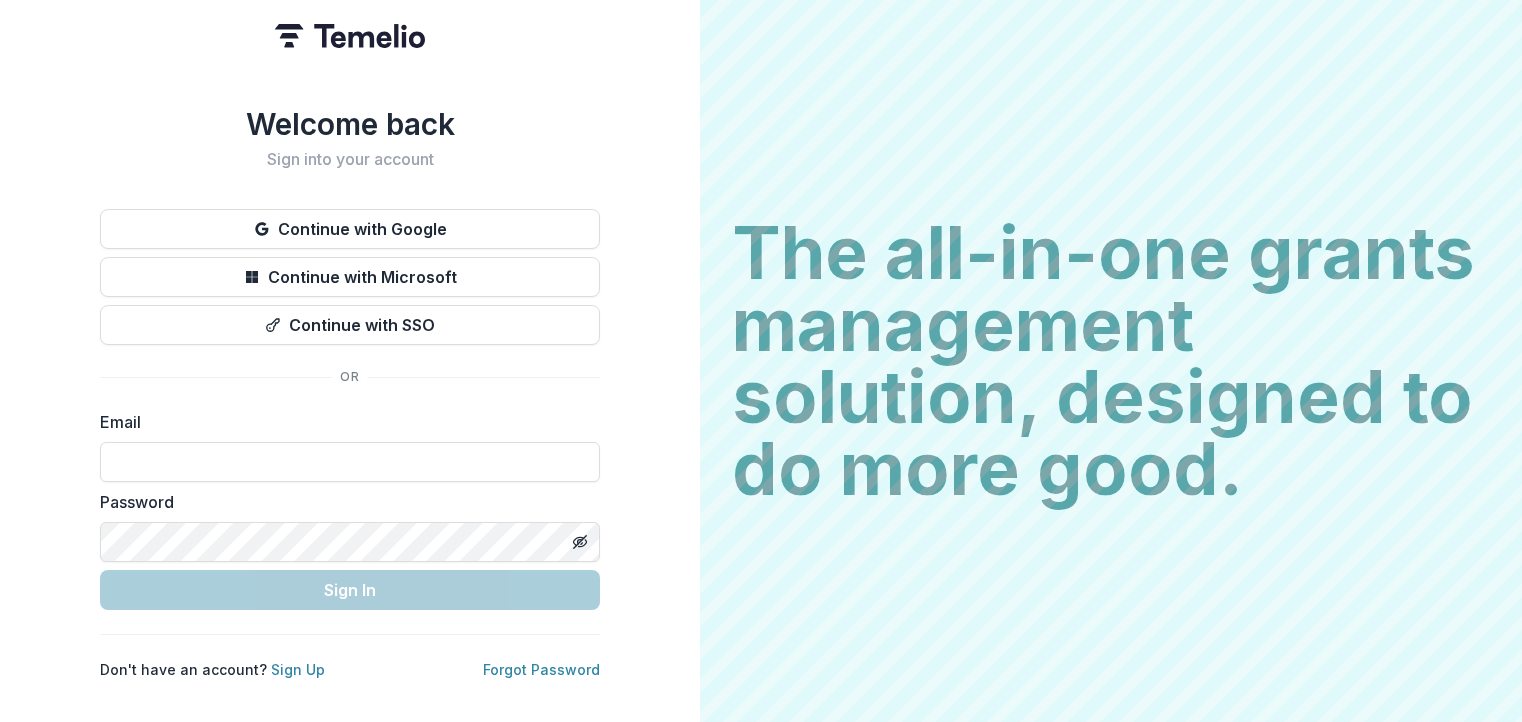 scroll, scrollTop: 0, scrollLeft: 0, axis: both 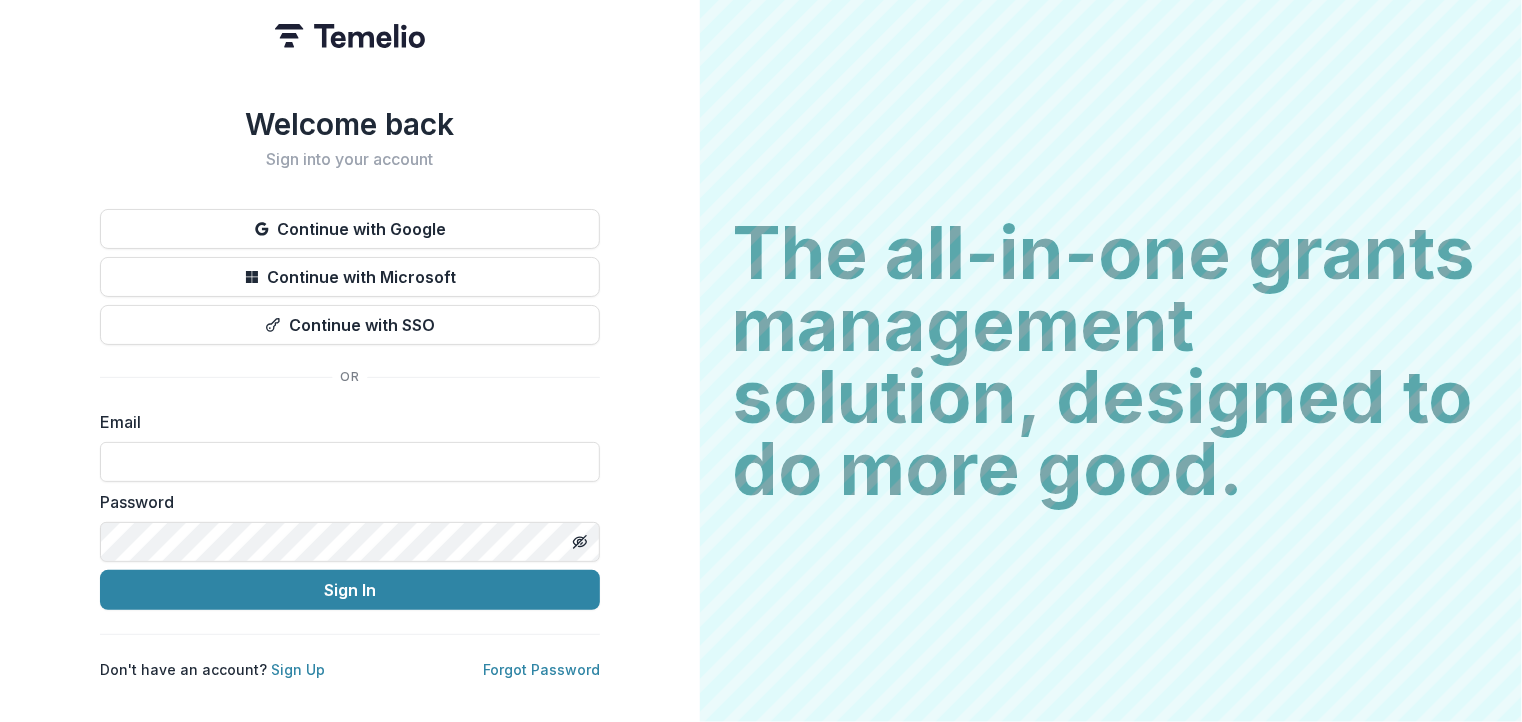 click at bounding box center [350, 462] 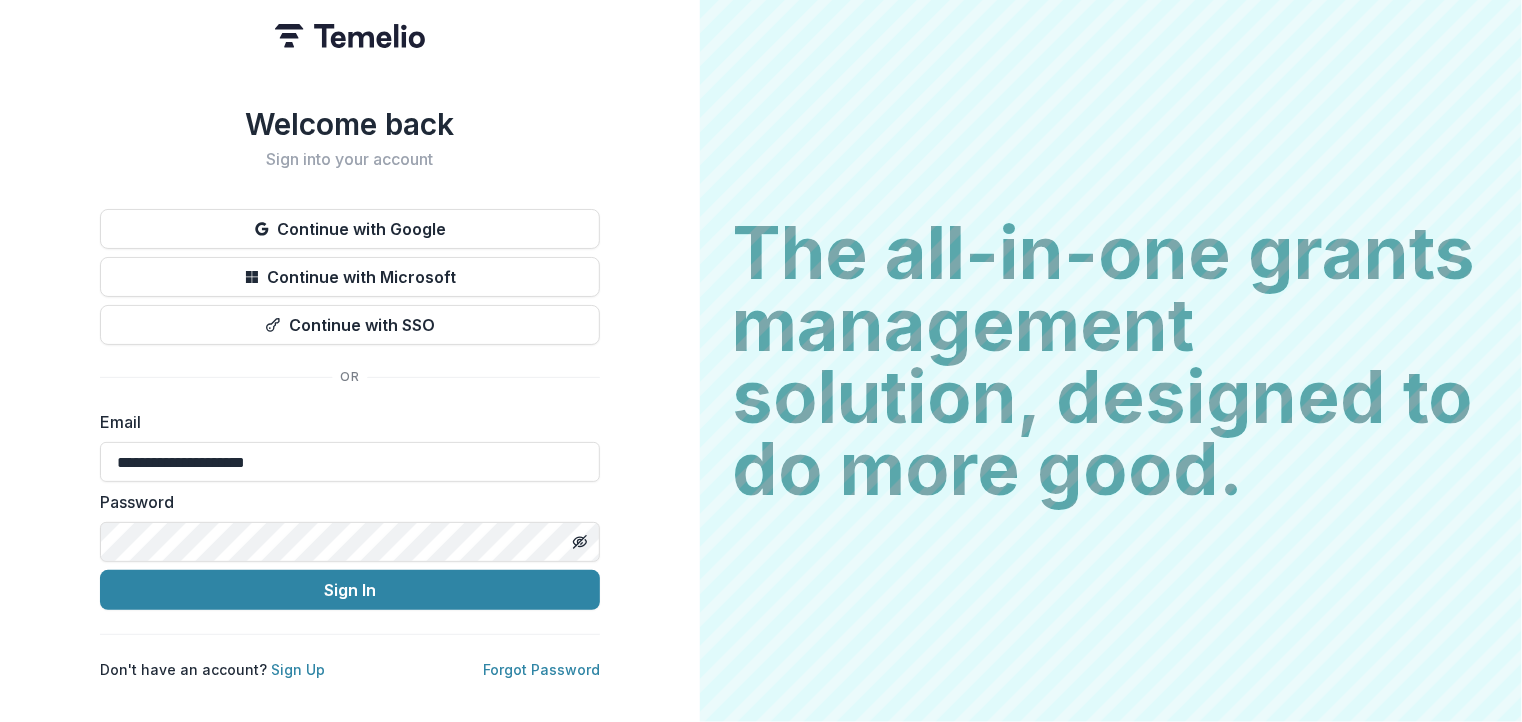 click on "Sign In" at bounding box center (350, 590) 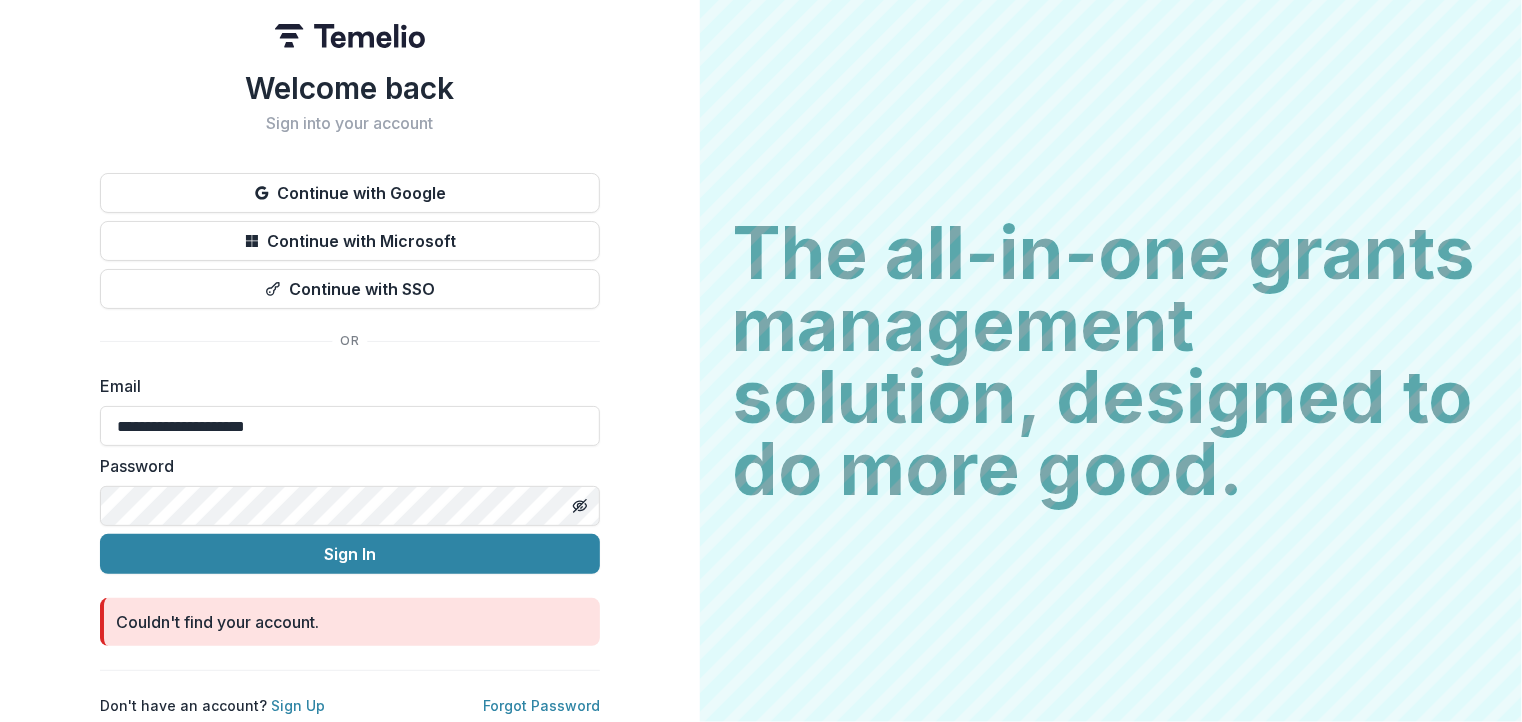 click on "Sign In" at bounding box center (350, 554) 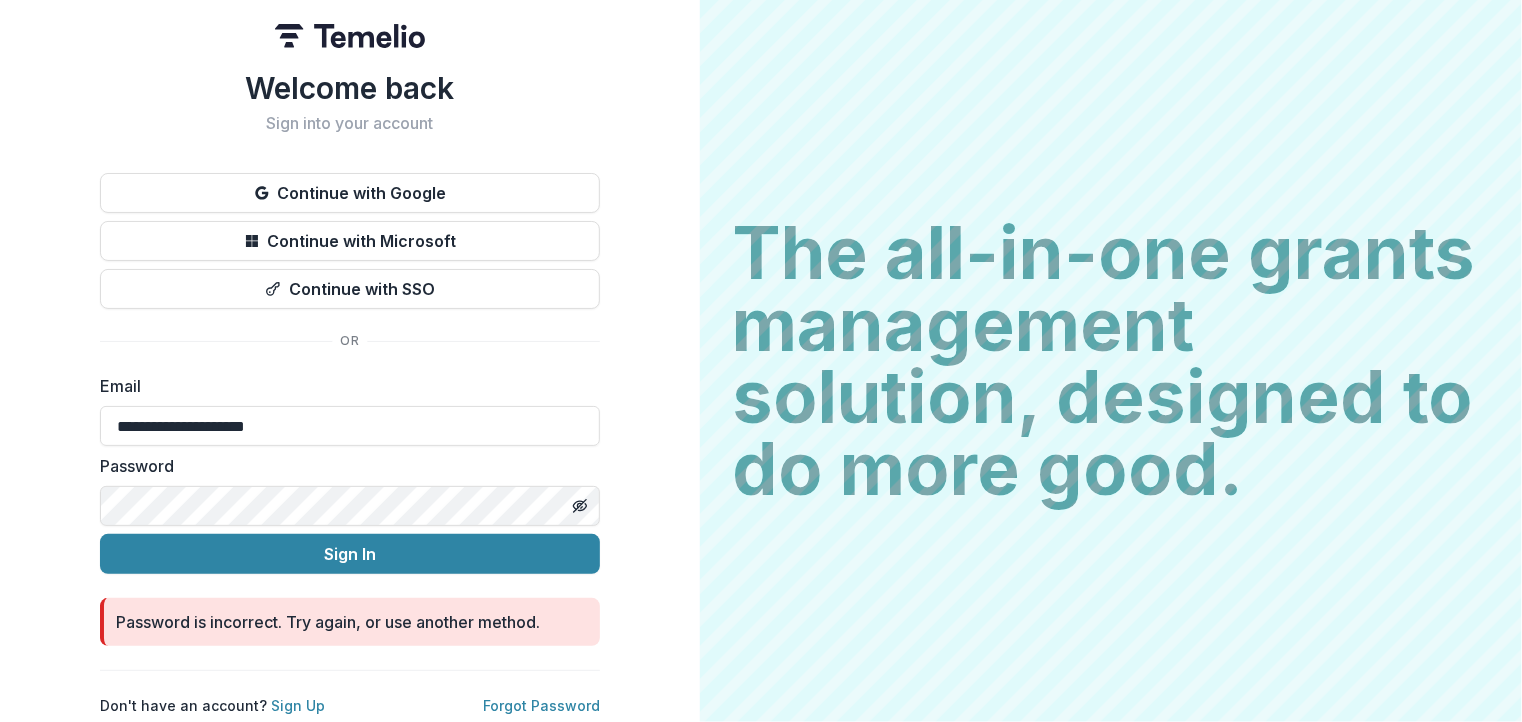 scroll, scrollTop: 0, scrollLeft: 0, axis: both 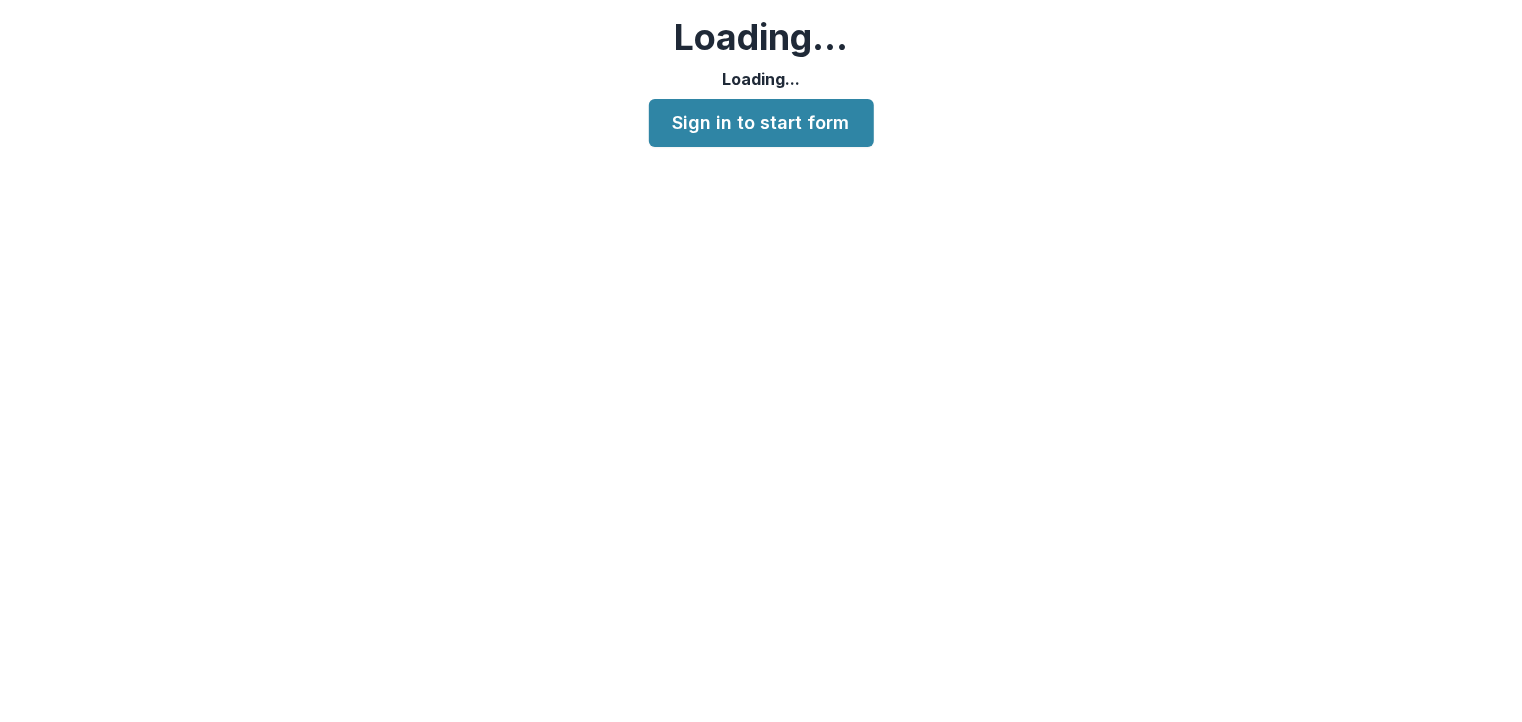 click on "Sign in to start form" at bounding box center (761, 123) 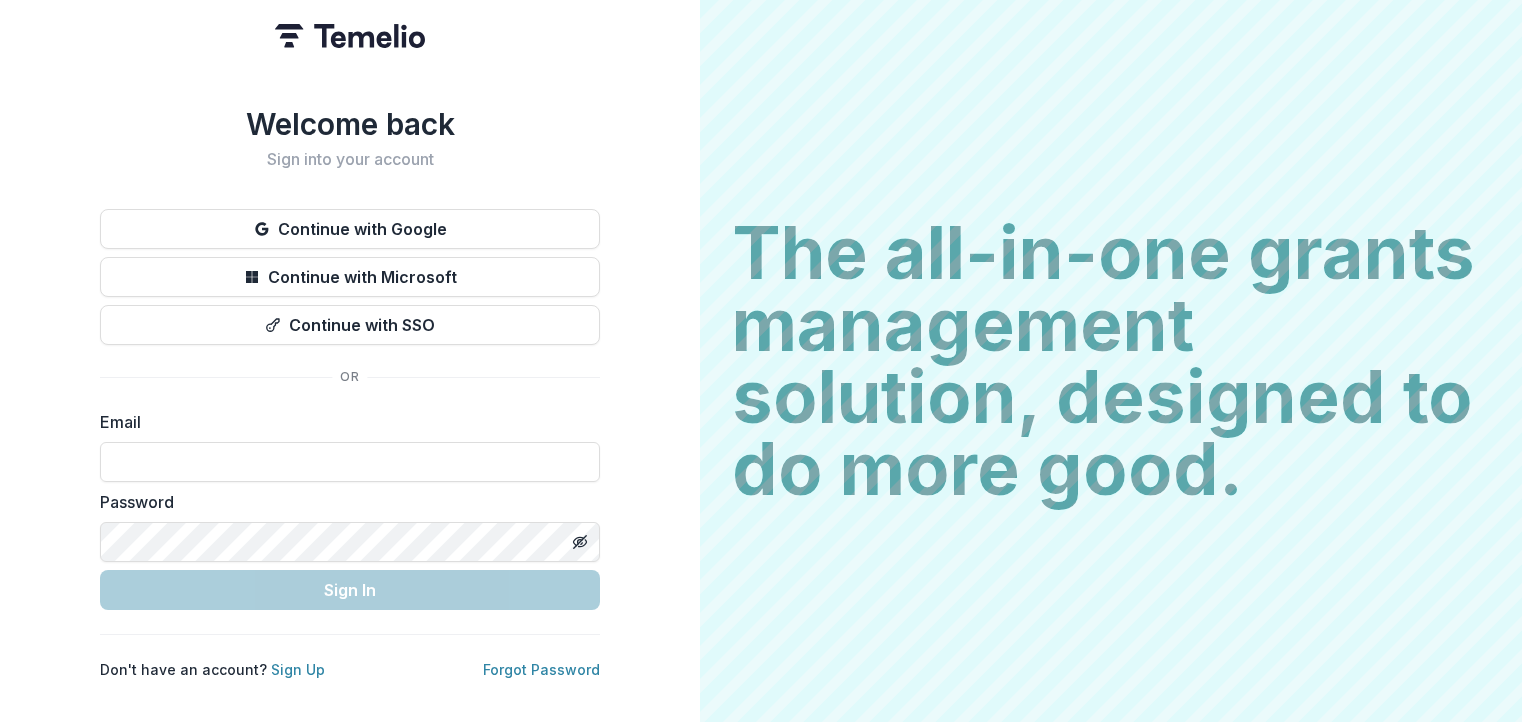 scroll, scrollTop: 0, scrollLeft: 0, axis: both 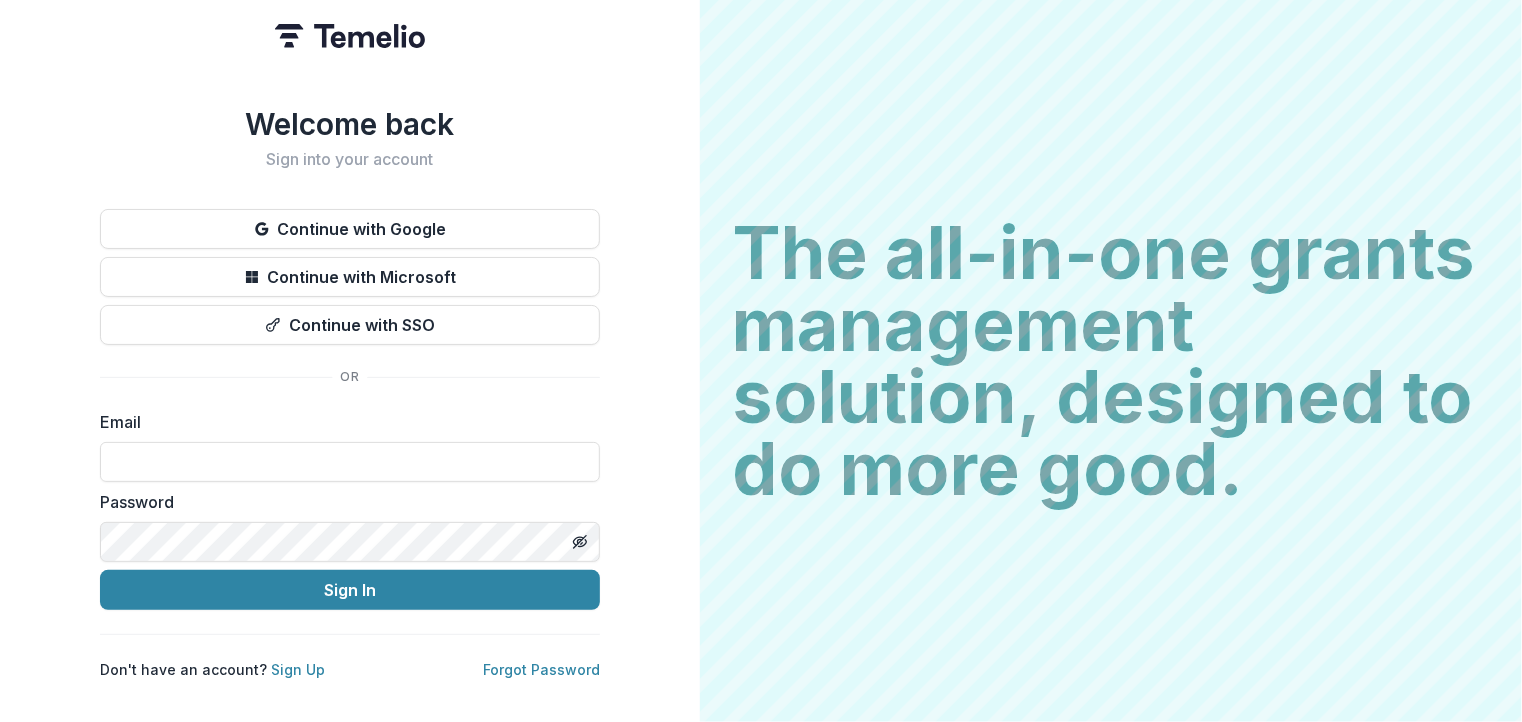 click at bounding box center [350, 462] 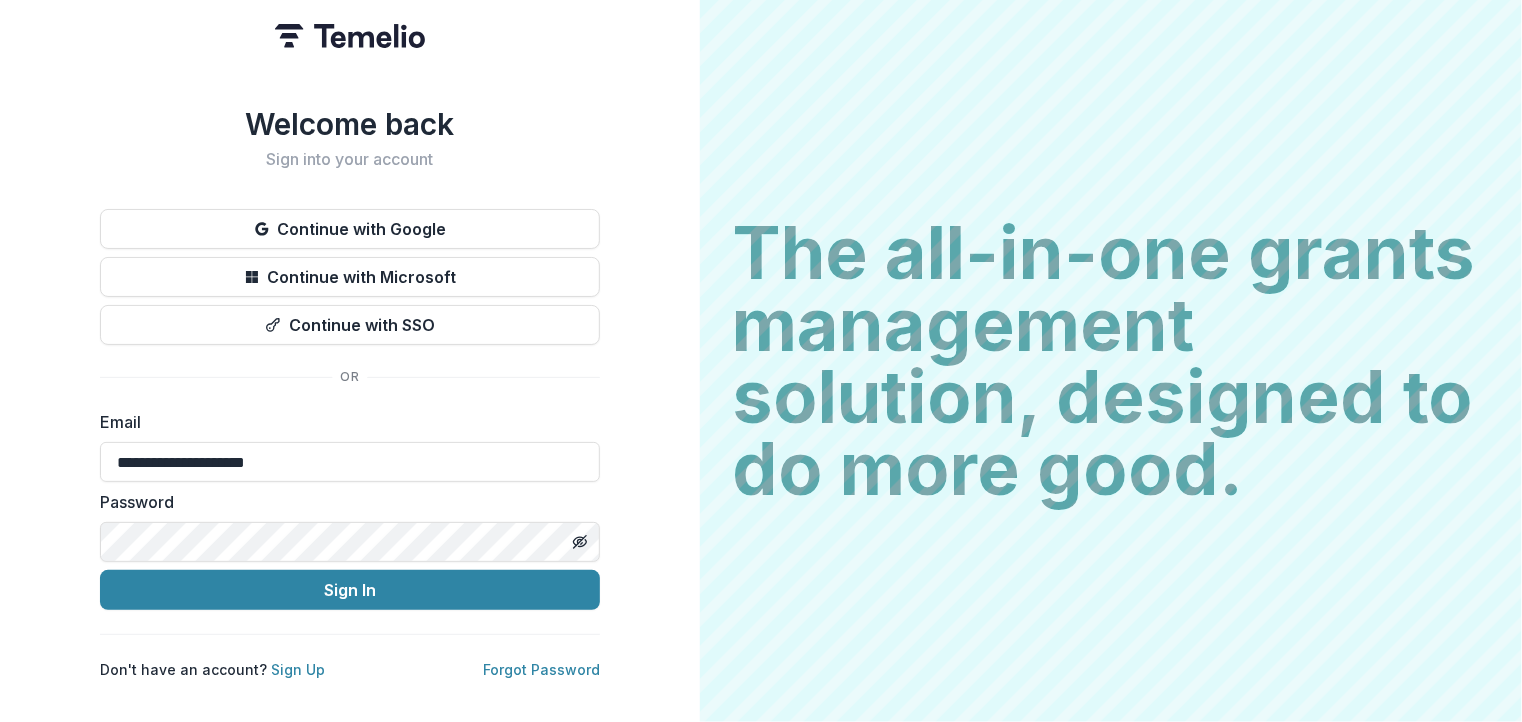 type on "**********" 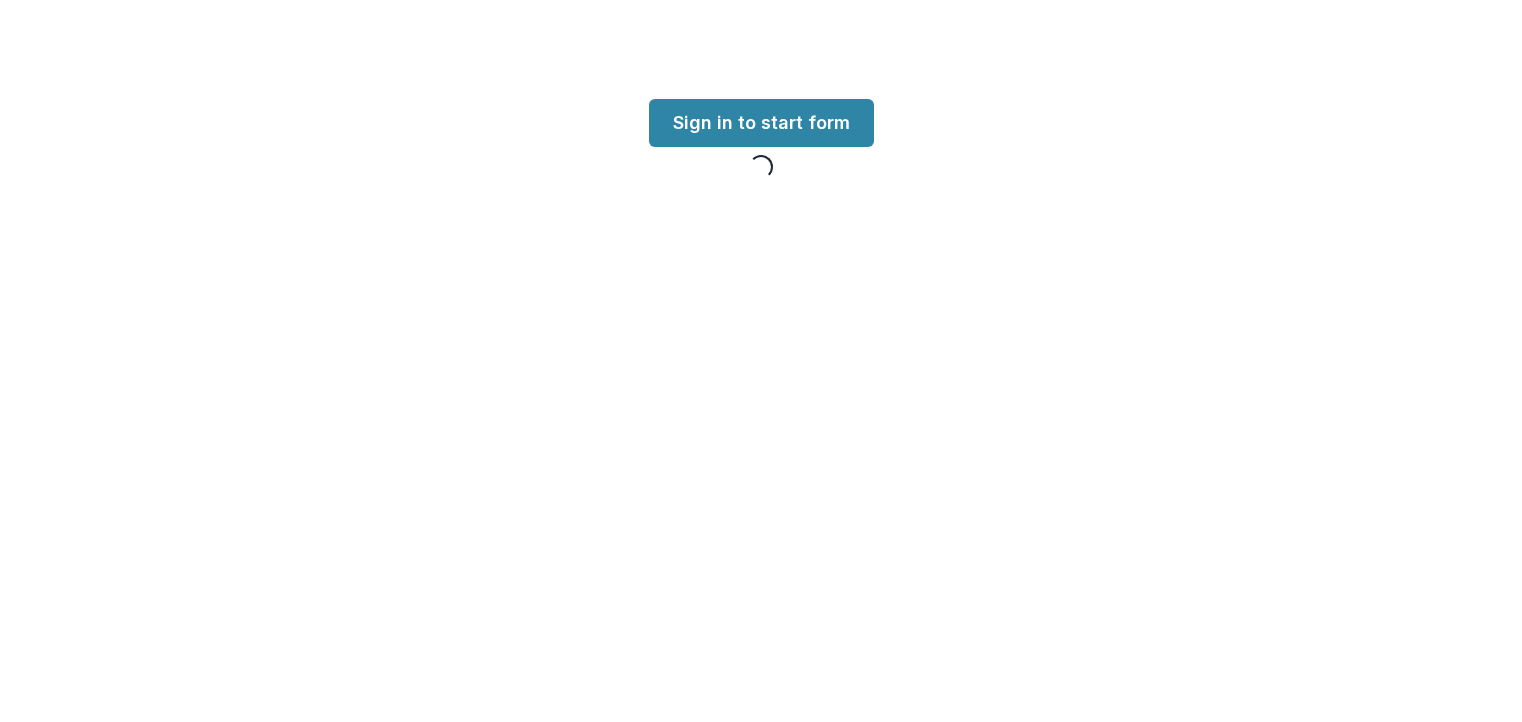 scroll, scrollTop: 0, scrollLeft: 0, axis: both 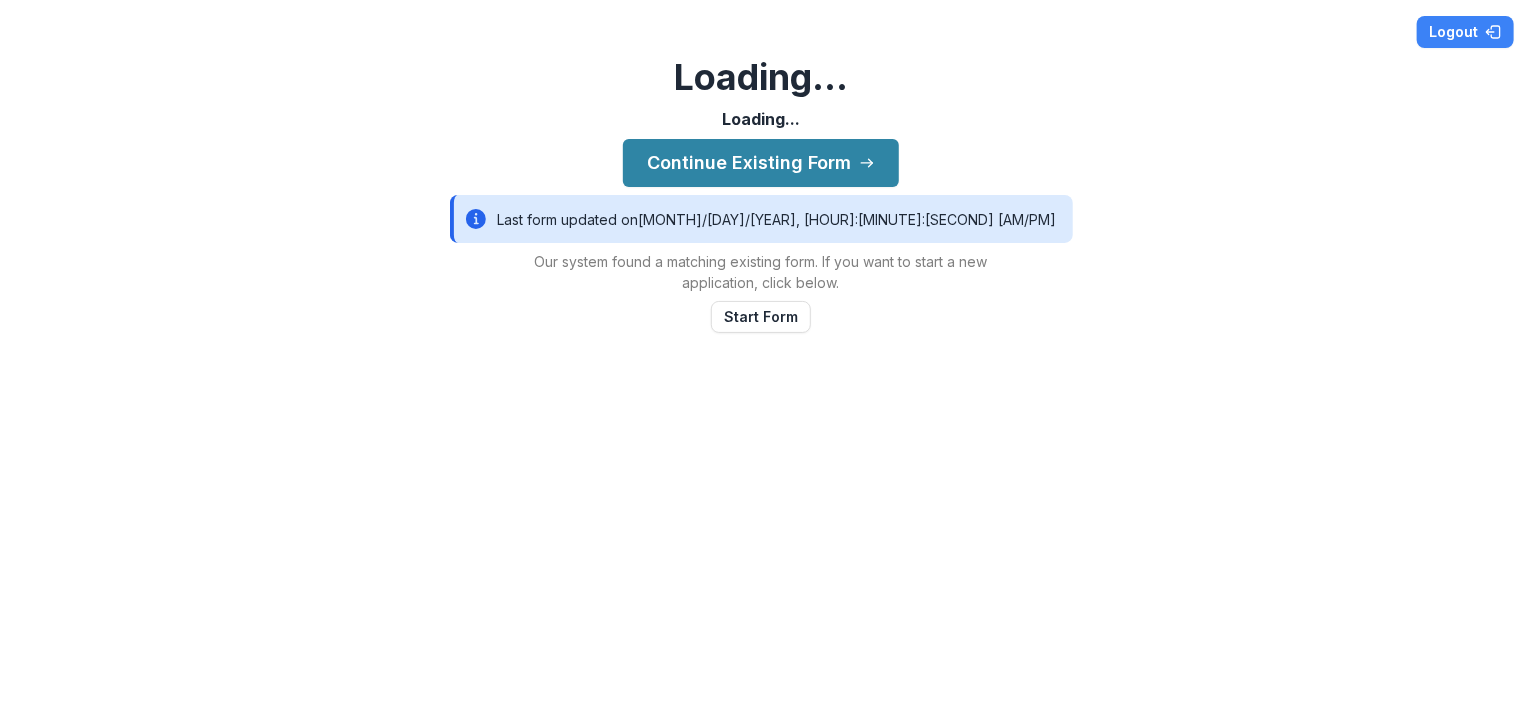 click on "Continue Existing Form" at bounding box center [761, 163] 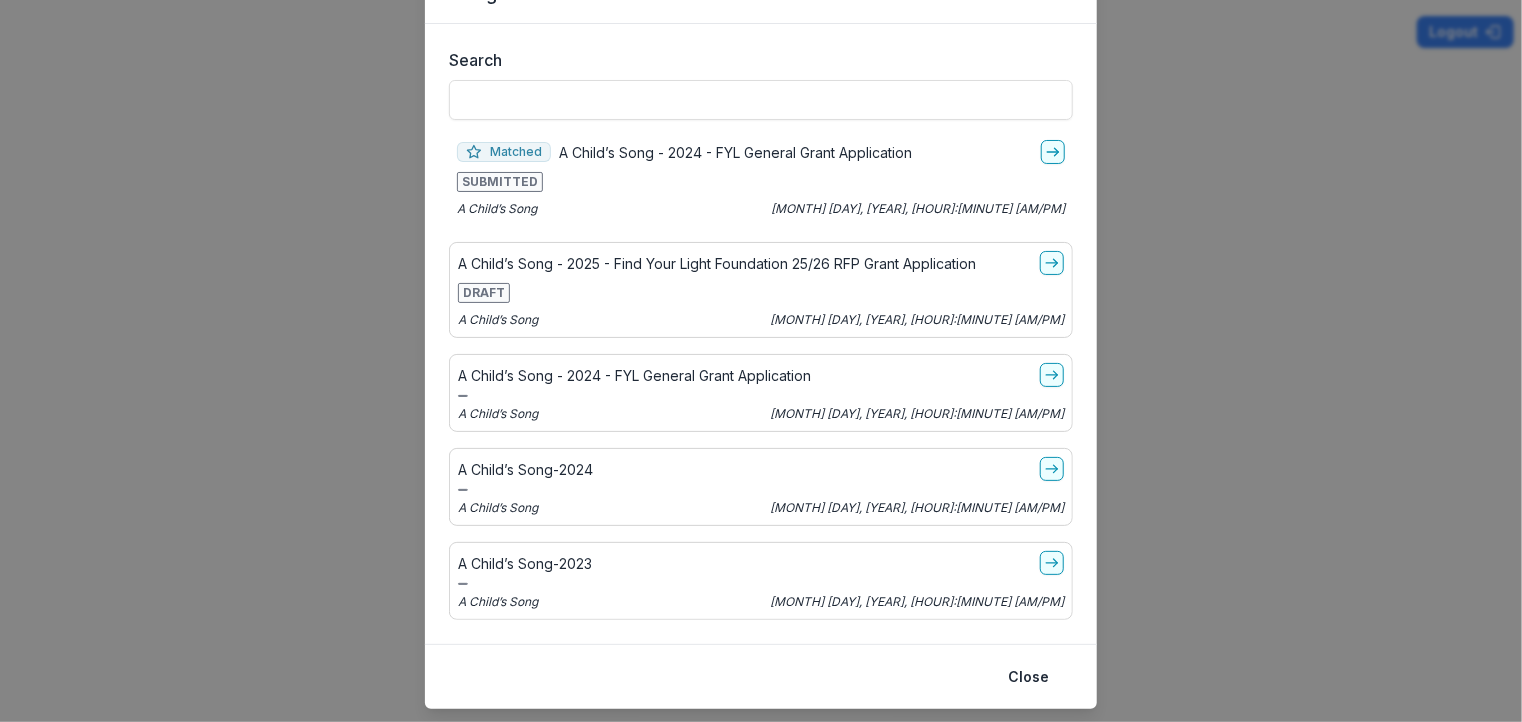scroll, scrollTop: 146, scrollLeft: 0, axis: vertical 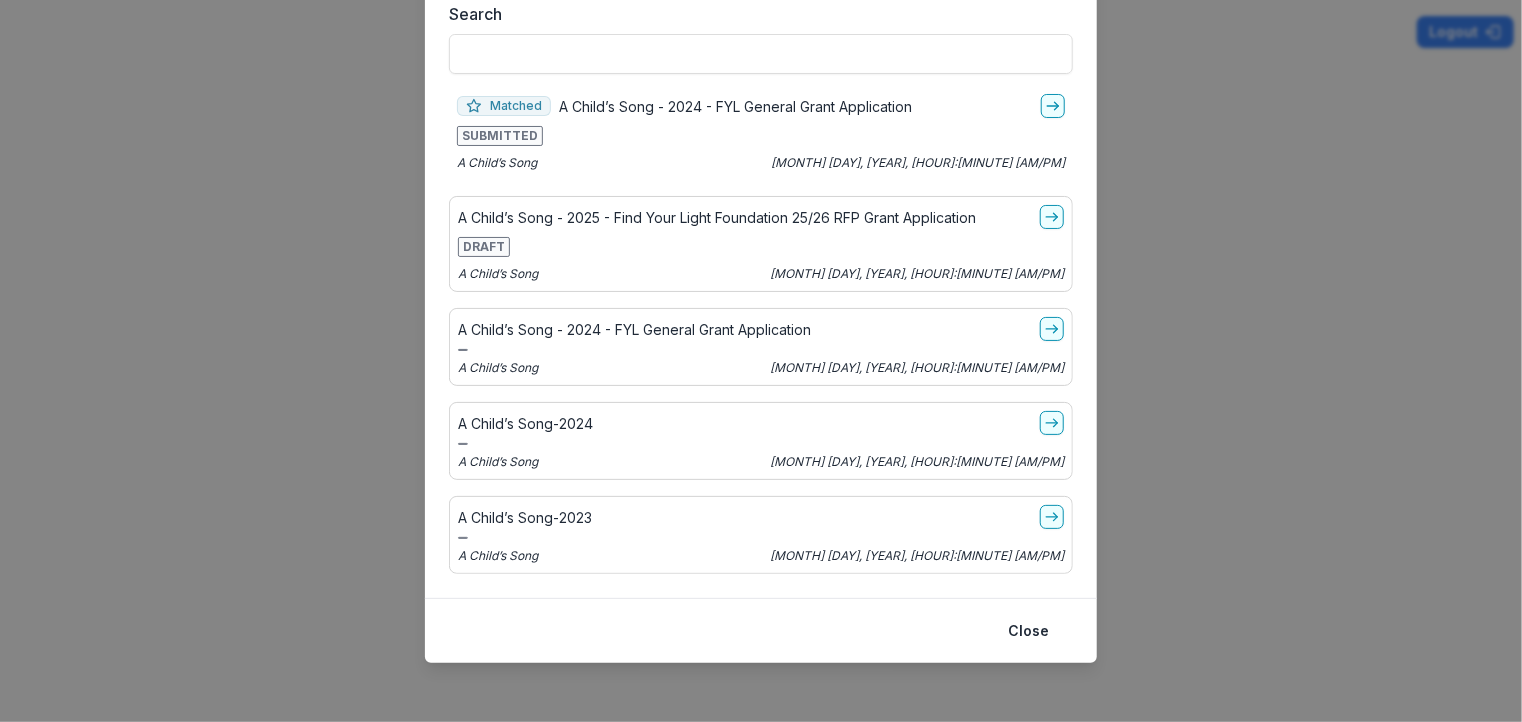 click on "Close" at bounding box center [1028, 631] 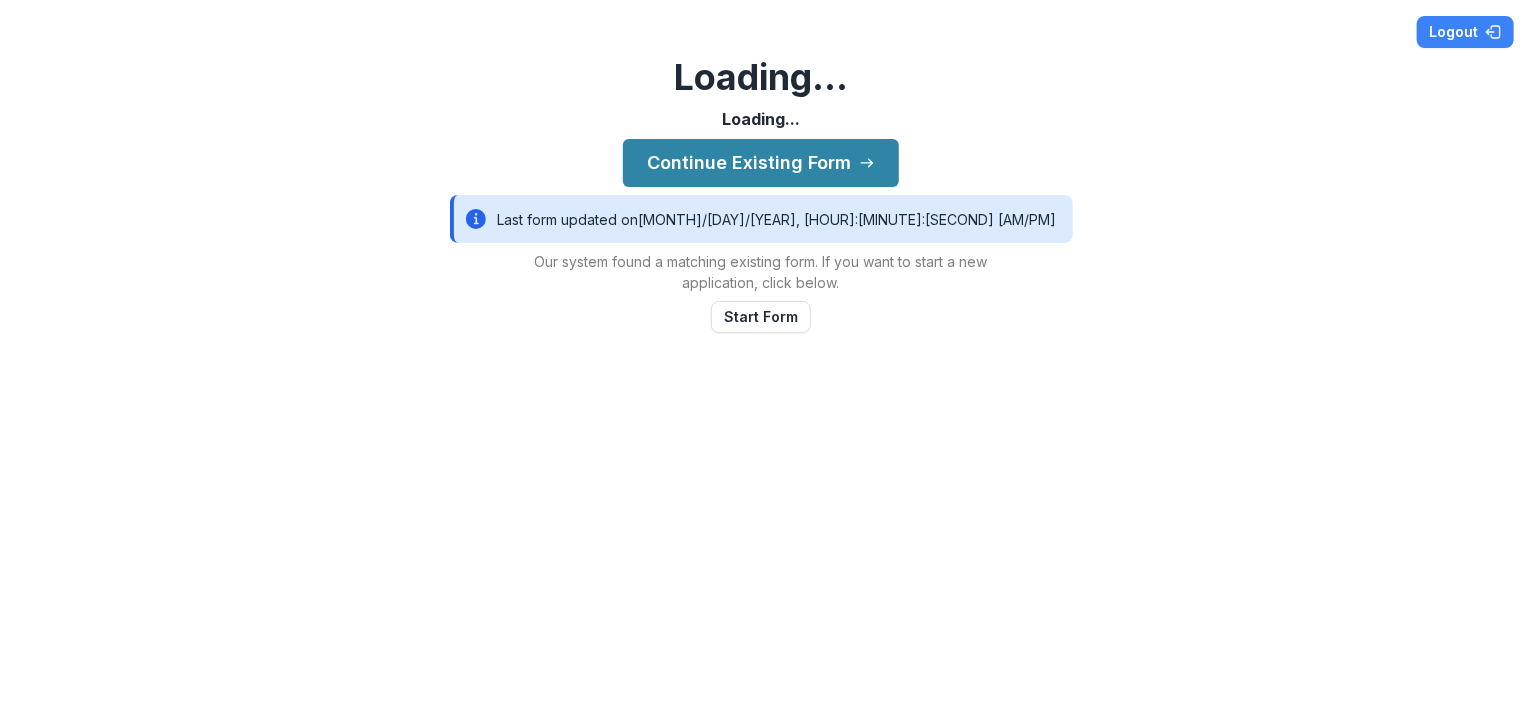 click on "Continue Existing Form" at bounding box center [761, 163] 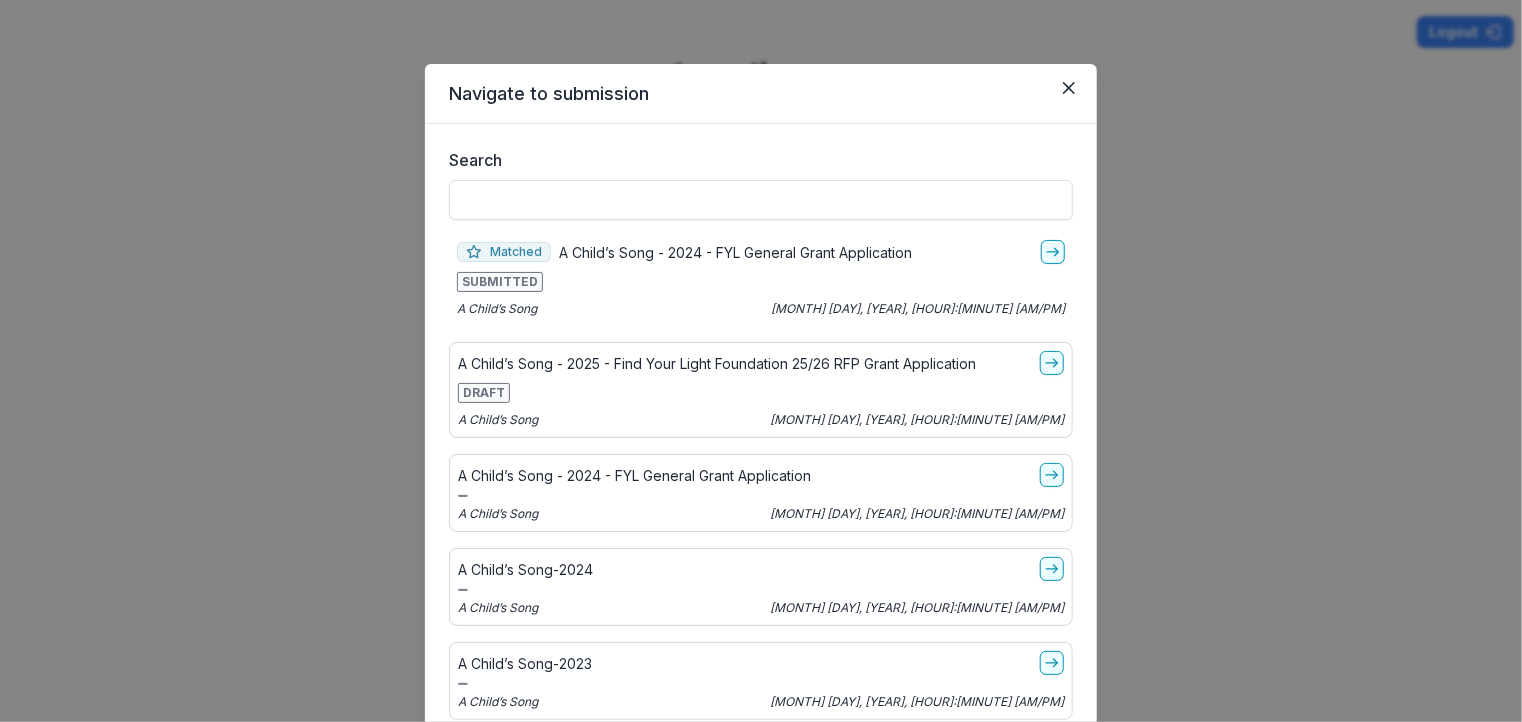 click on "A Child’s Song [MONTH] [DAY], [YEAR], [HOUR]:[MINUTE] [AM/PM]" at bounding box center [761, 420] 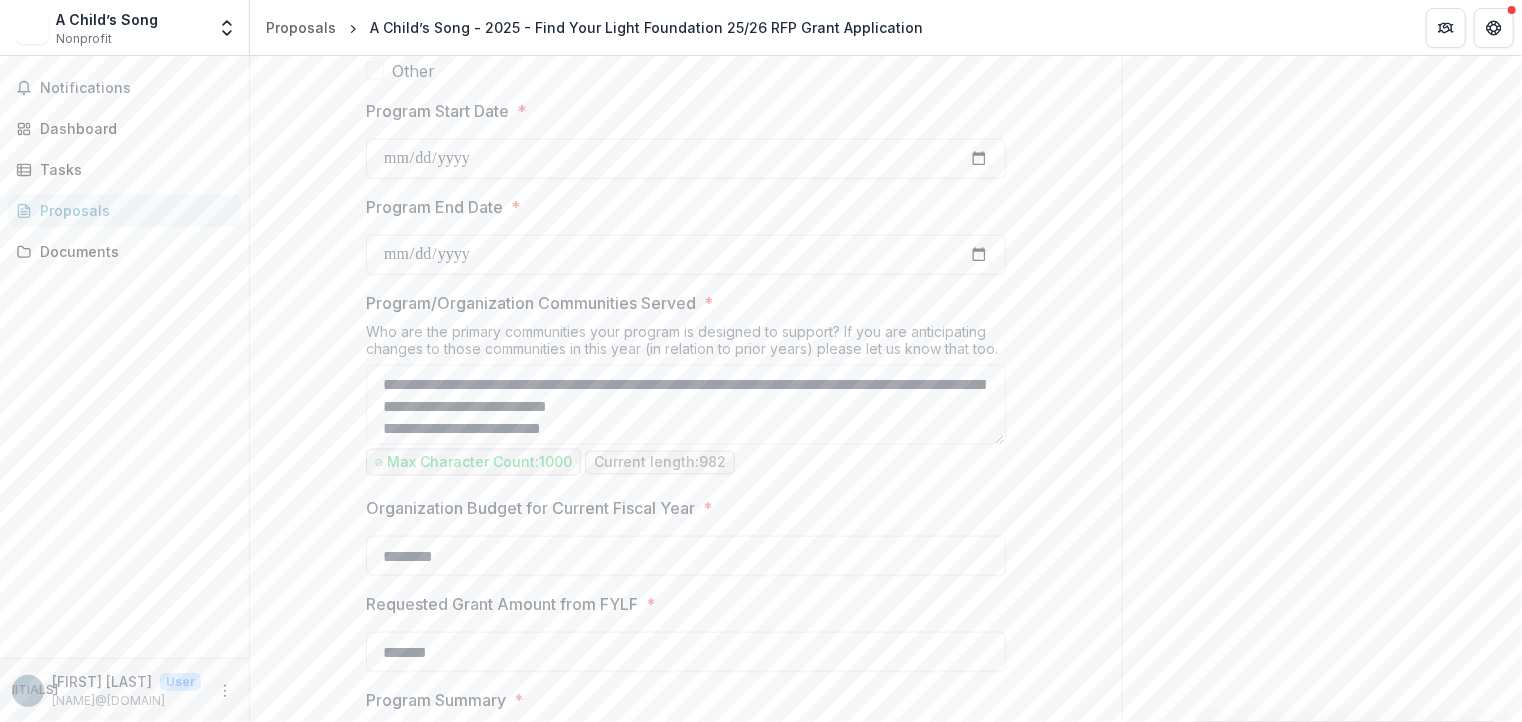 scroll, scrollTop: 1100, scrollLeft: 0, axis: vertical 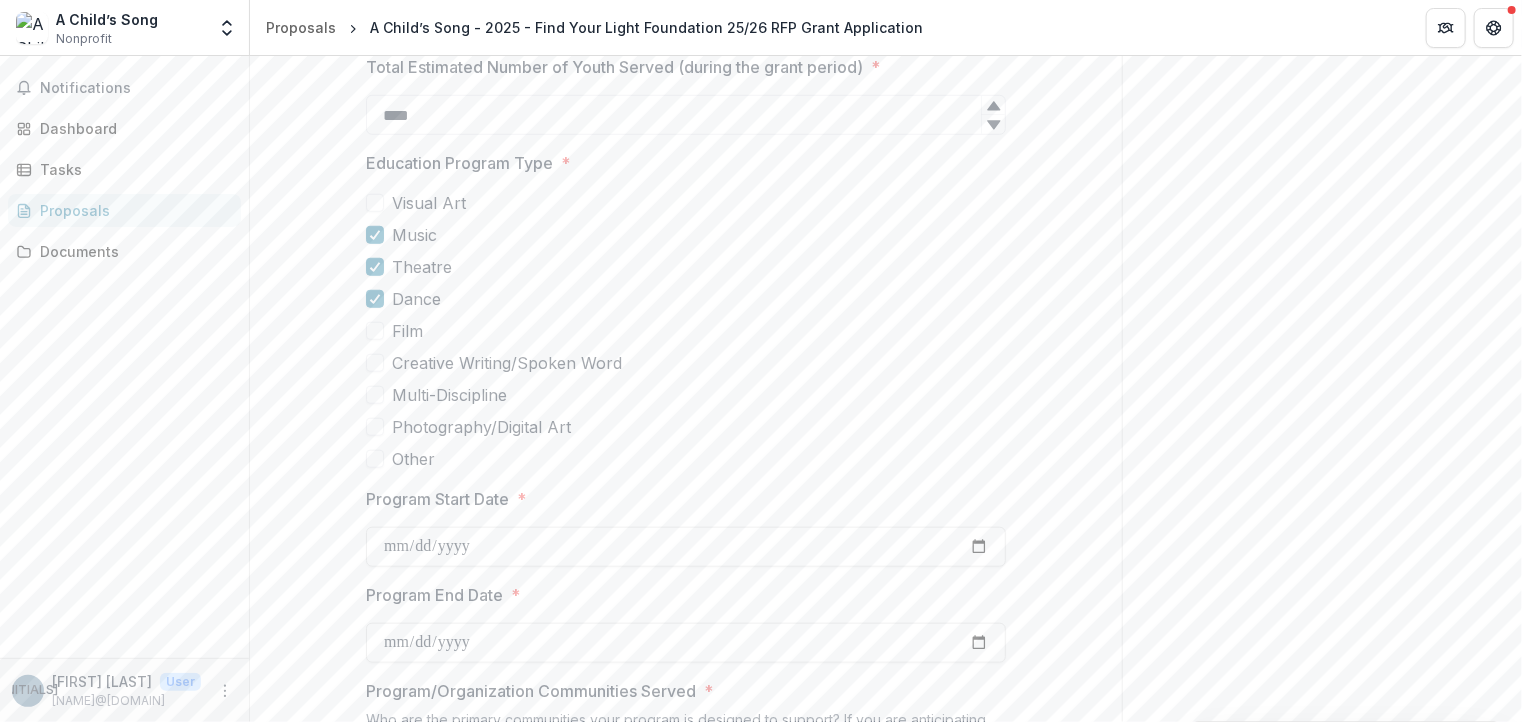 click on "**********" at bounding box center [686, 547] 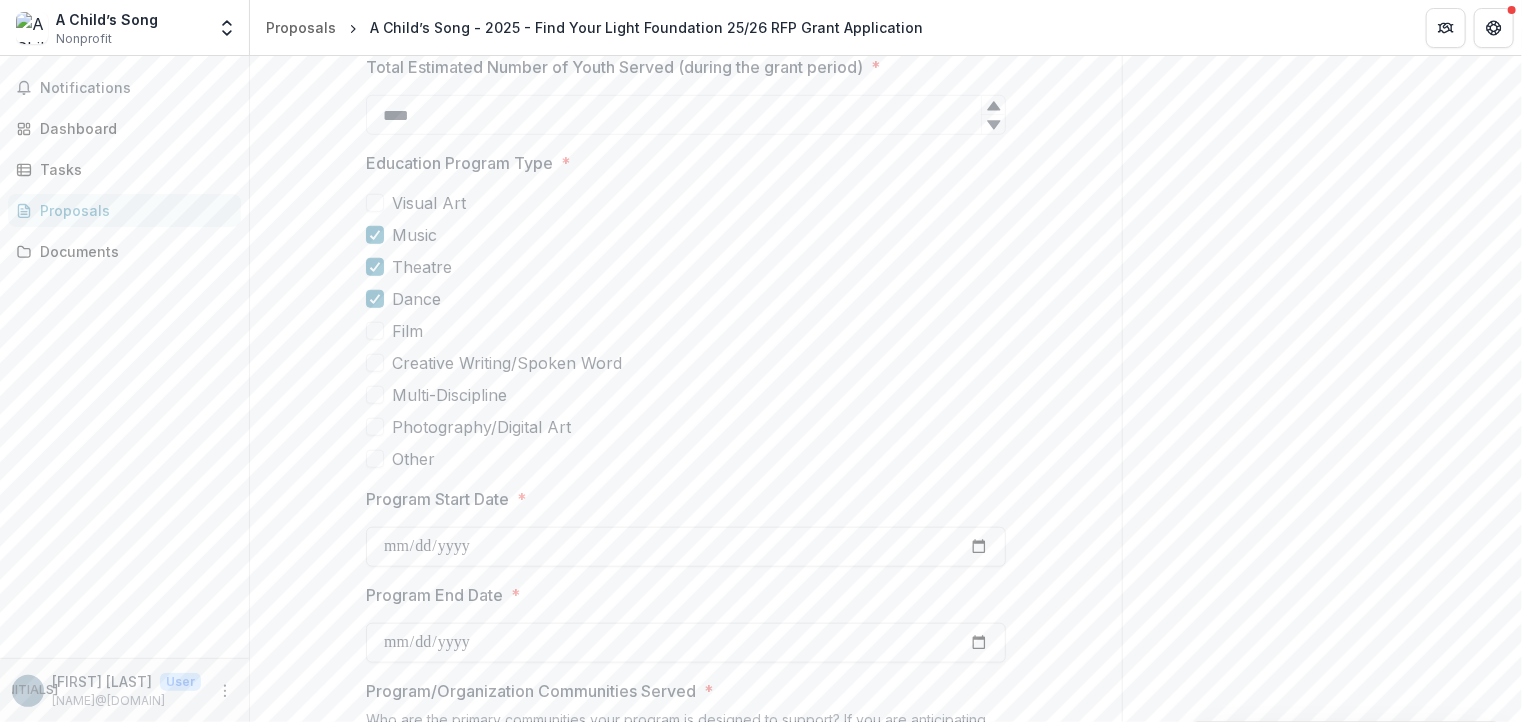 click on "**********" at bounding box center (686, 547) 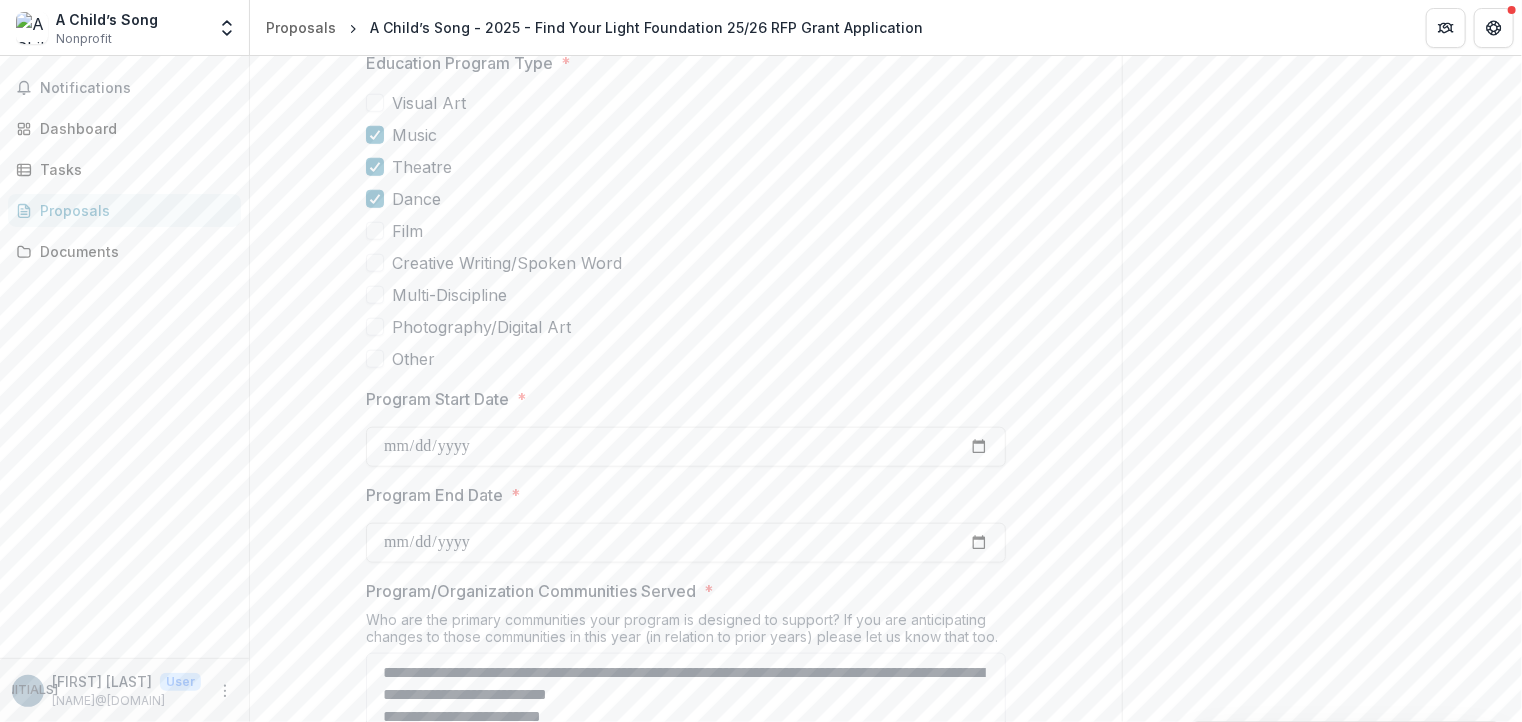 click on "**********" at bounding box center (686, 447) 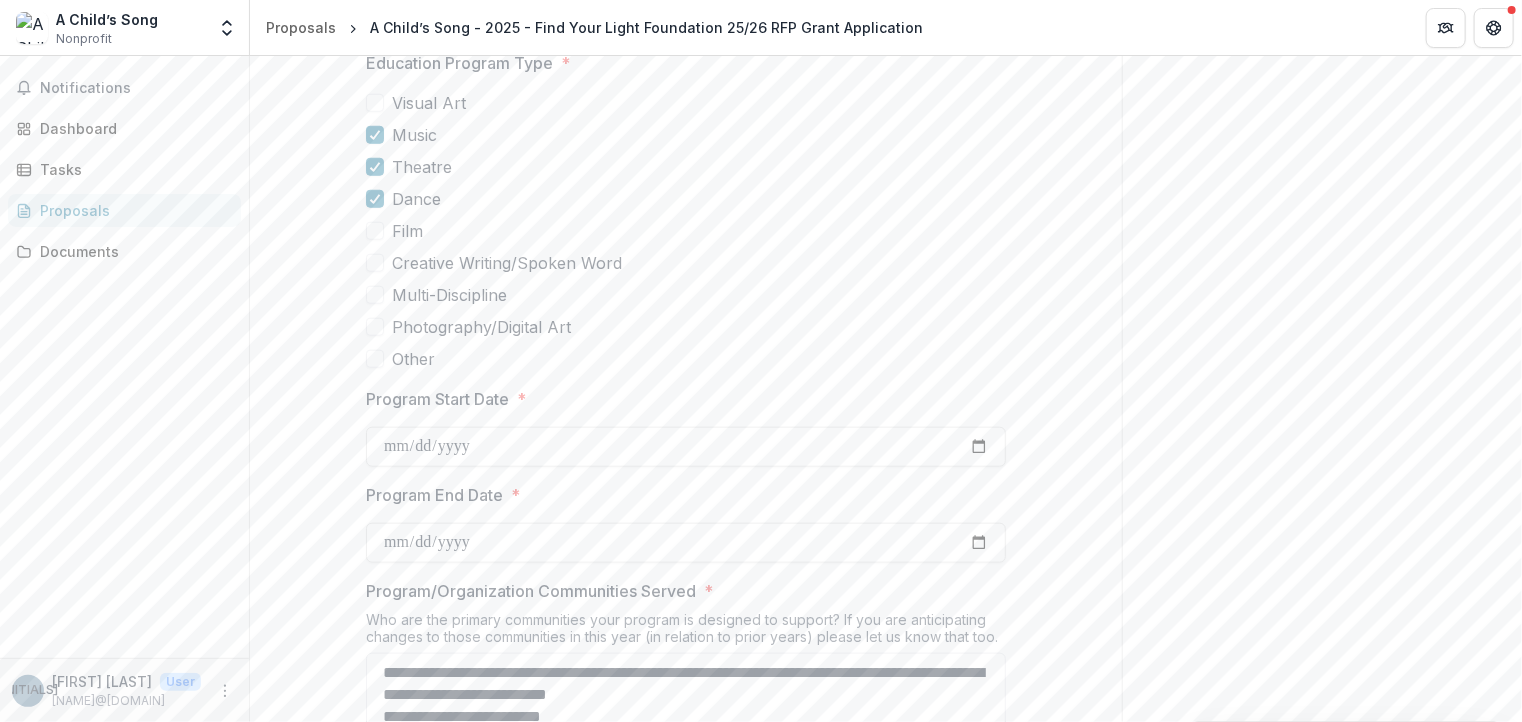 type on "**********" 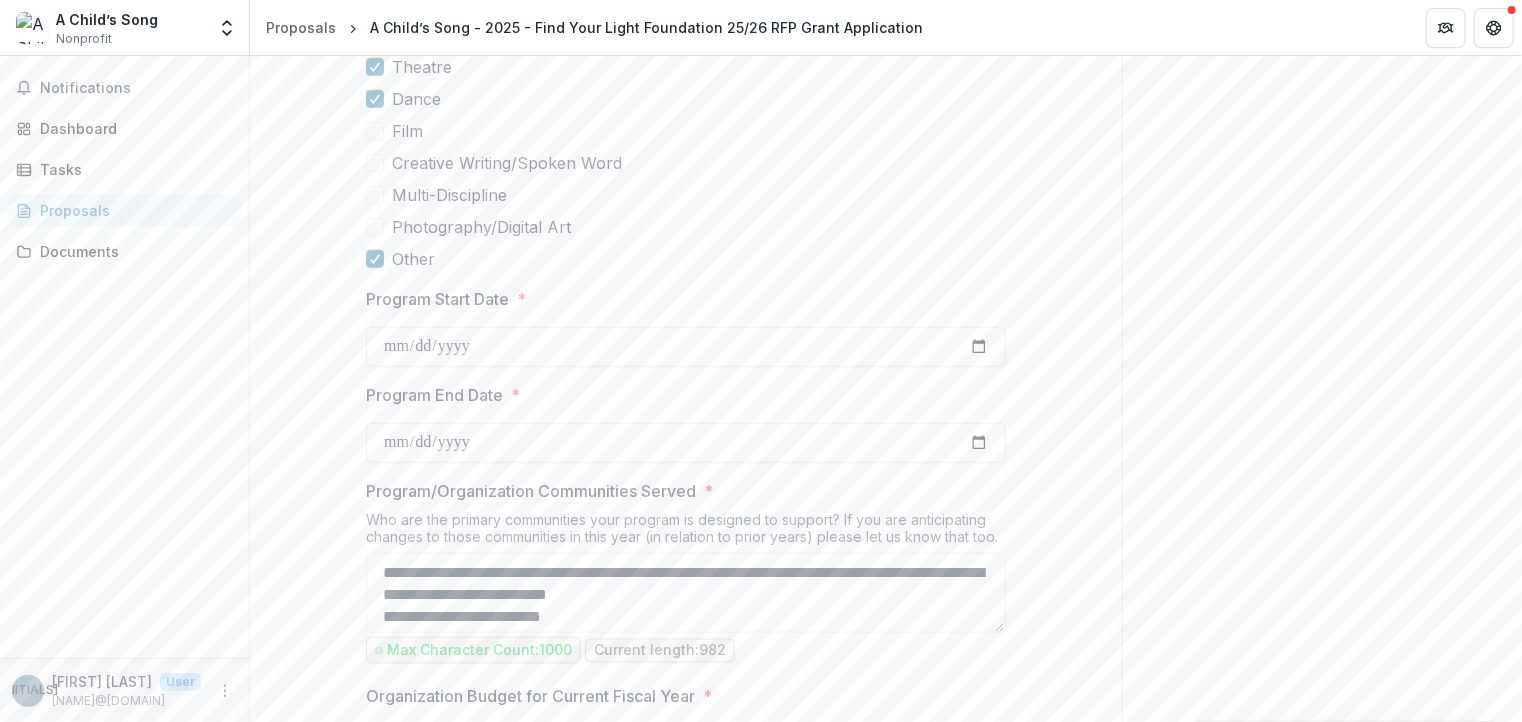 scroll, scrollTop: 1000, scrollLeft: 0, axis: vertical 